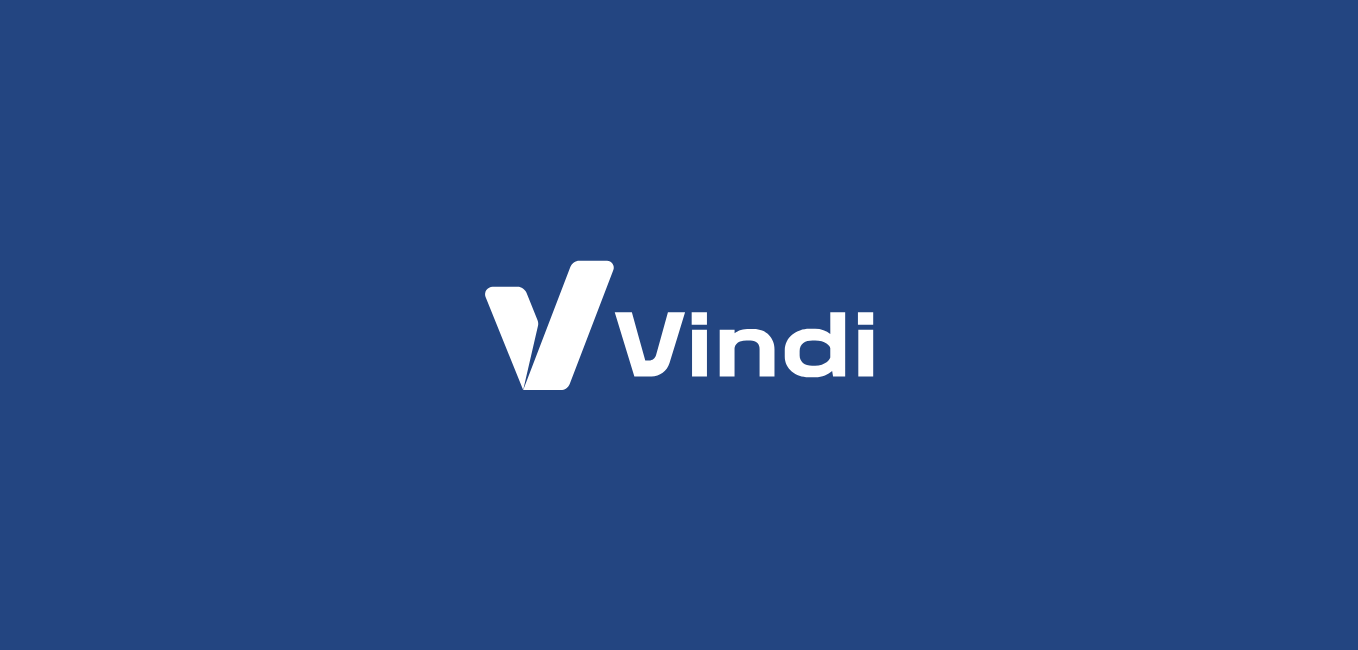 scroll, scrollTop: 0, scrollLeft: 0, axis: both 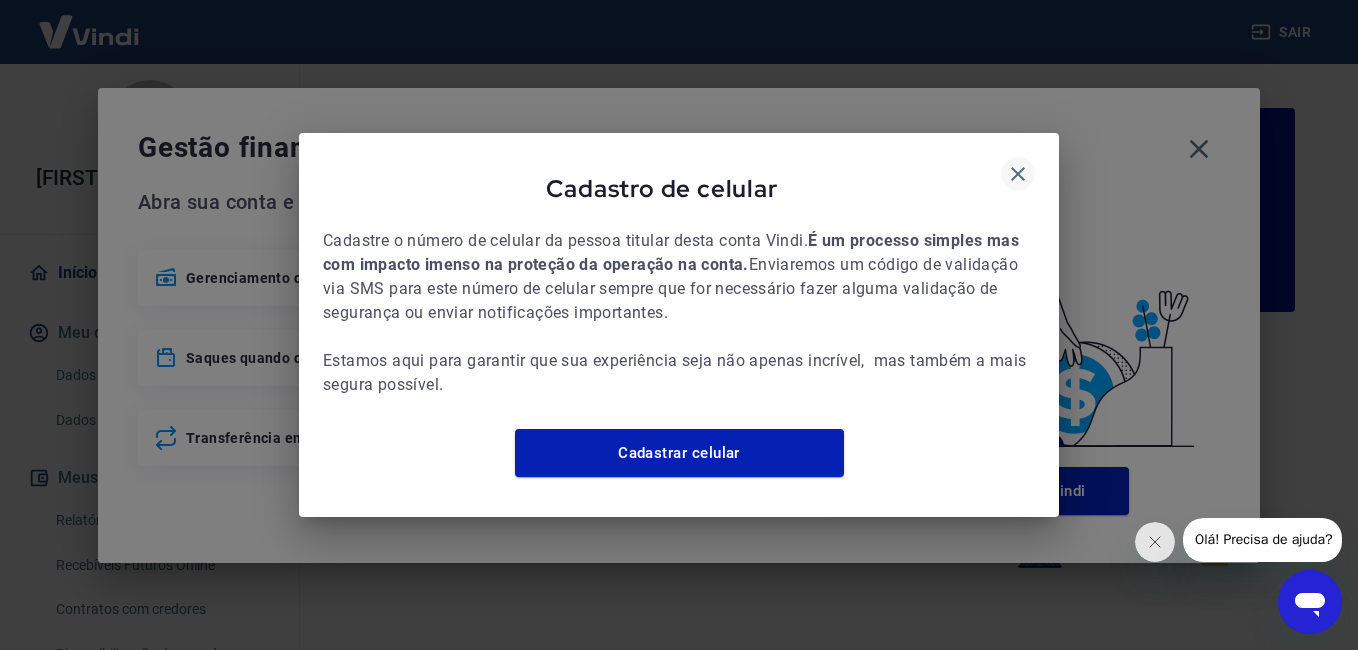 click 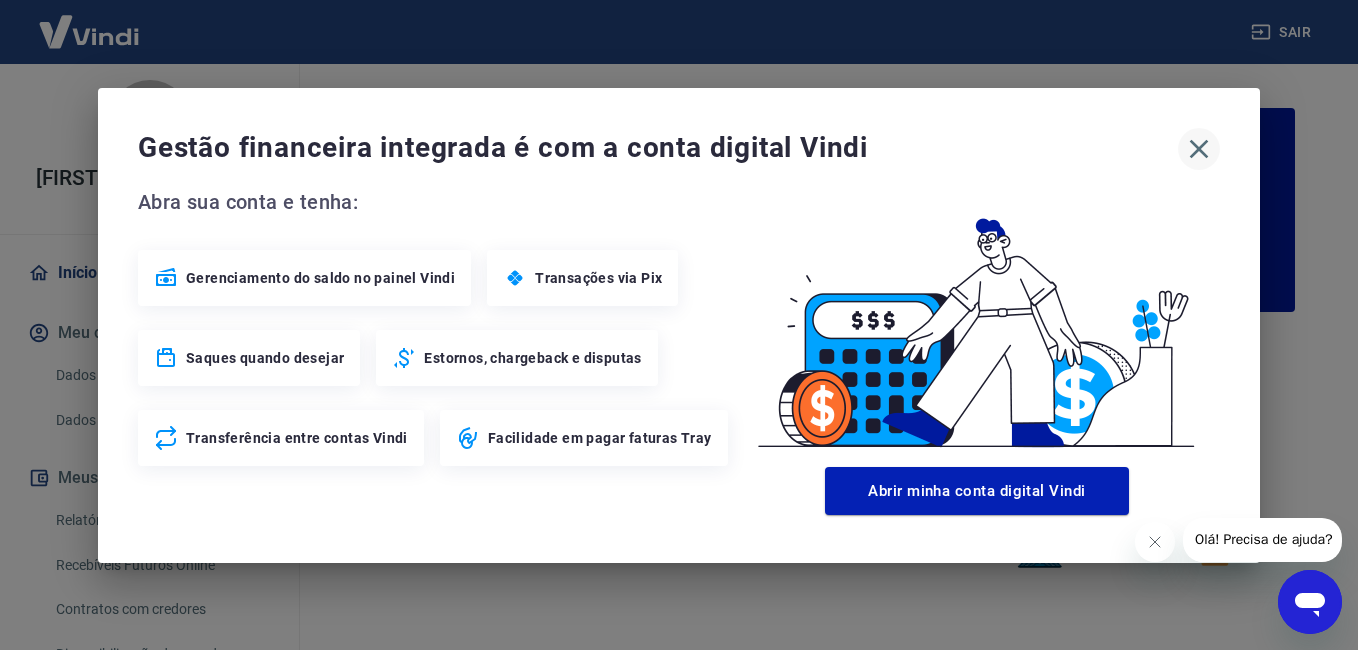 click 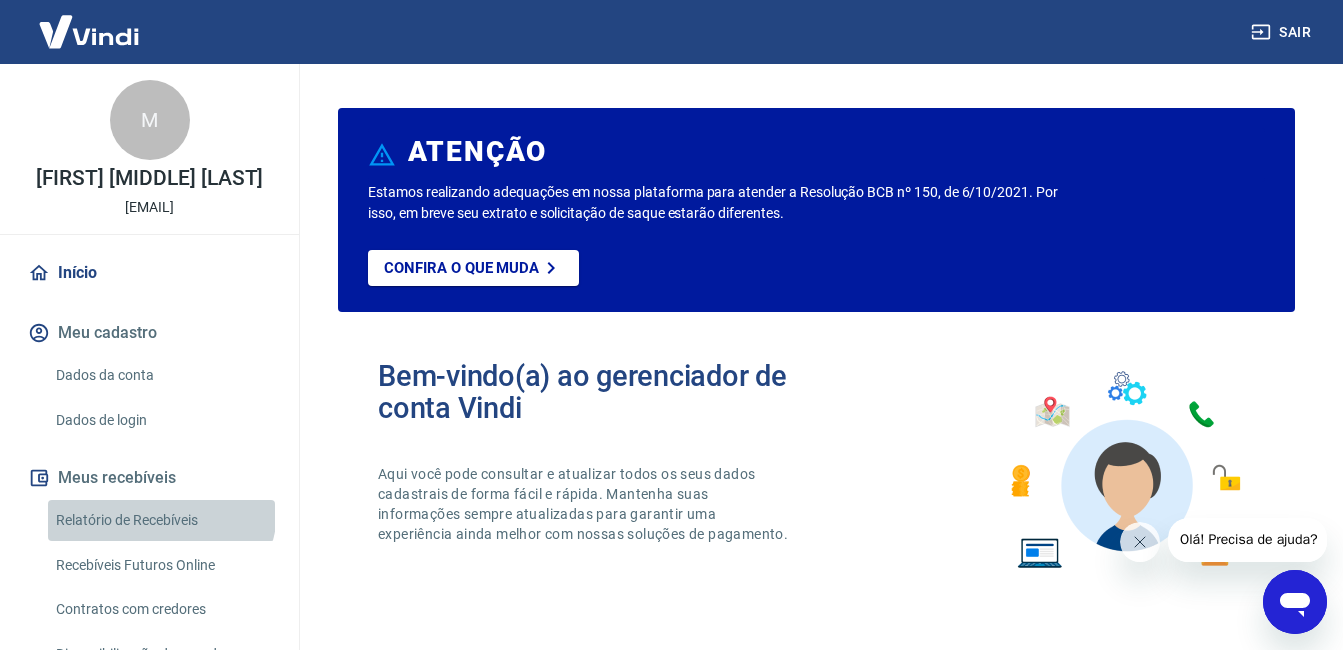click on "Relatório de Recebíveis" at bounding box center [161, 520] 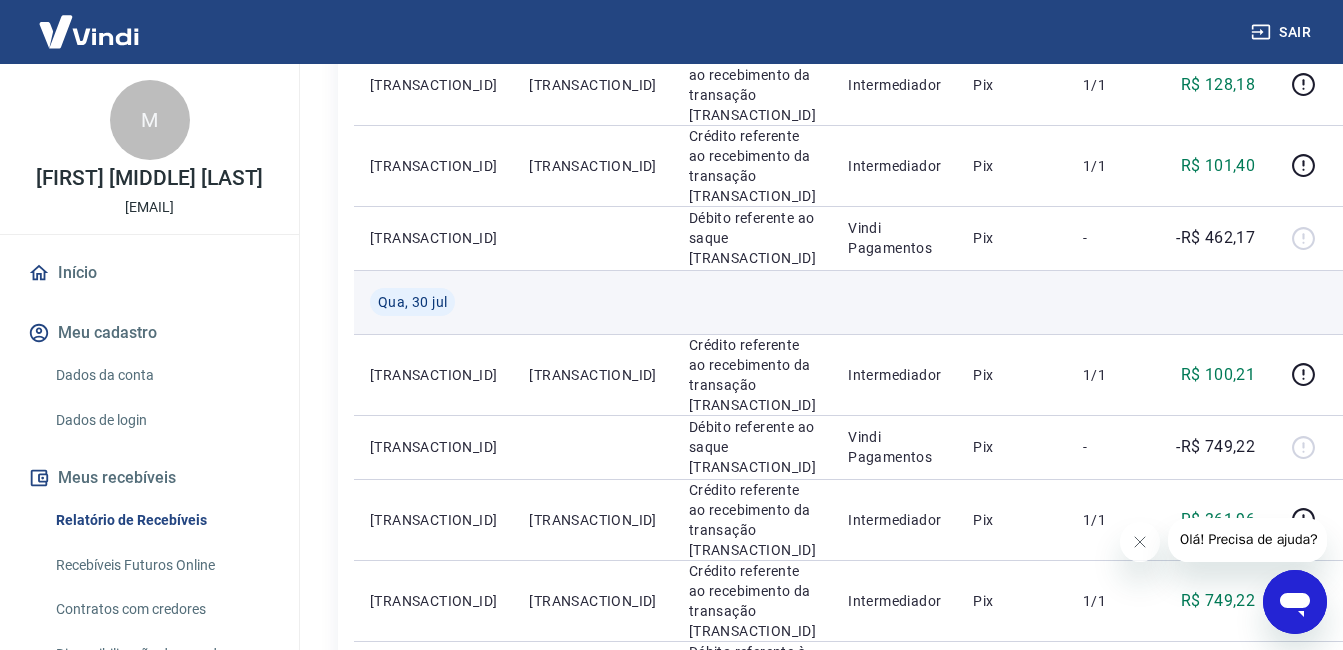scroll, scrollTop: 900, scrollLeft: 0, axis: vertical 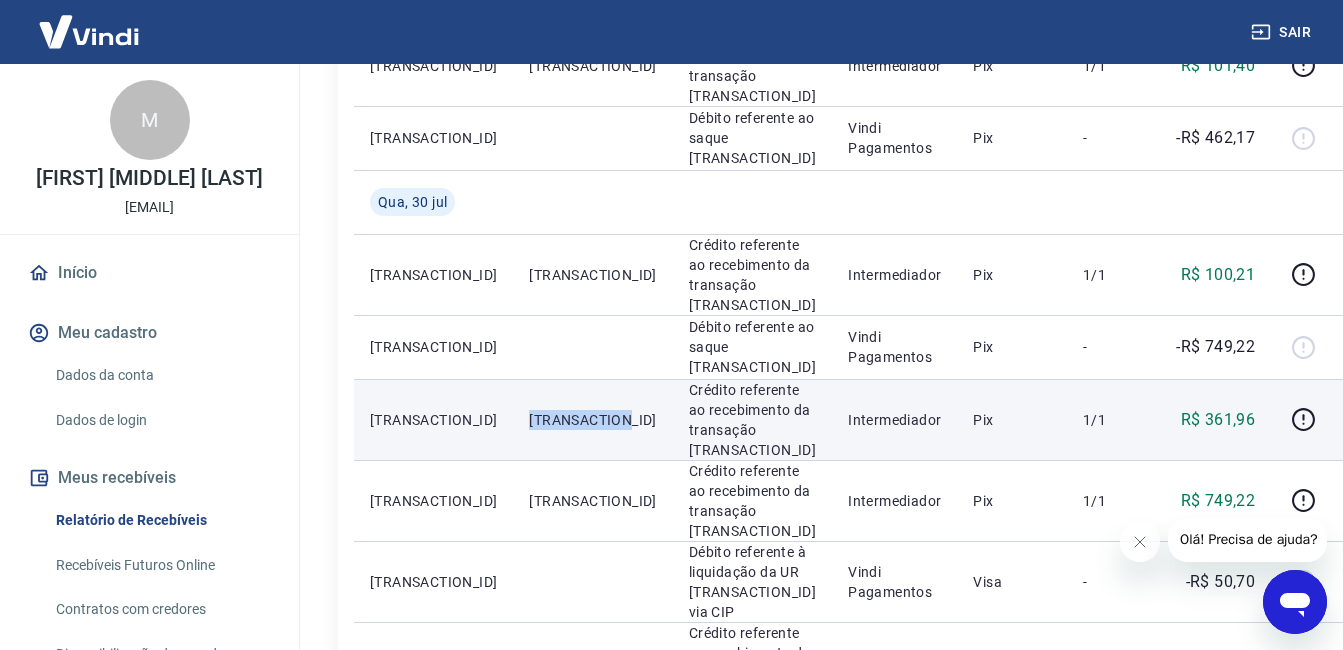 drag, startPoint x: 493, startPoint y: 390, endPoint x: 577, endPoint y: 425, distance: 91 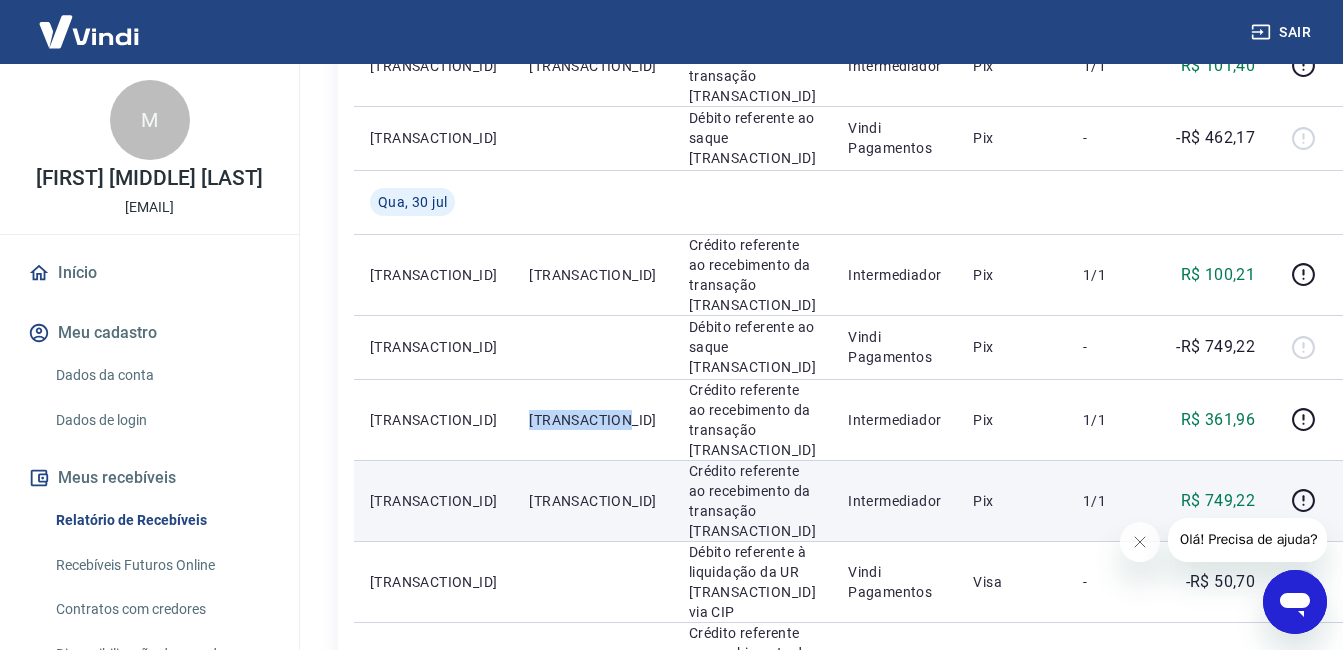 copy on "[TRANSACTION_ID]" 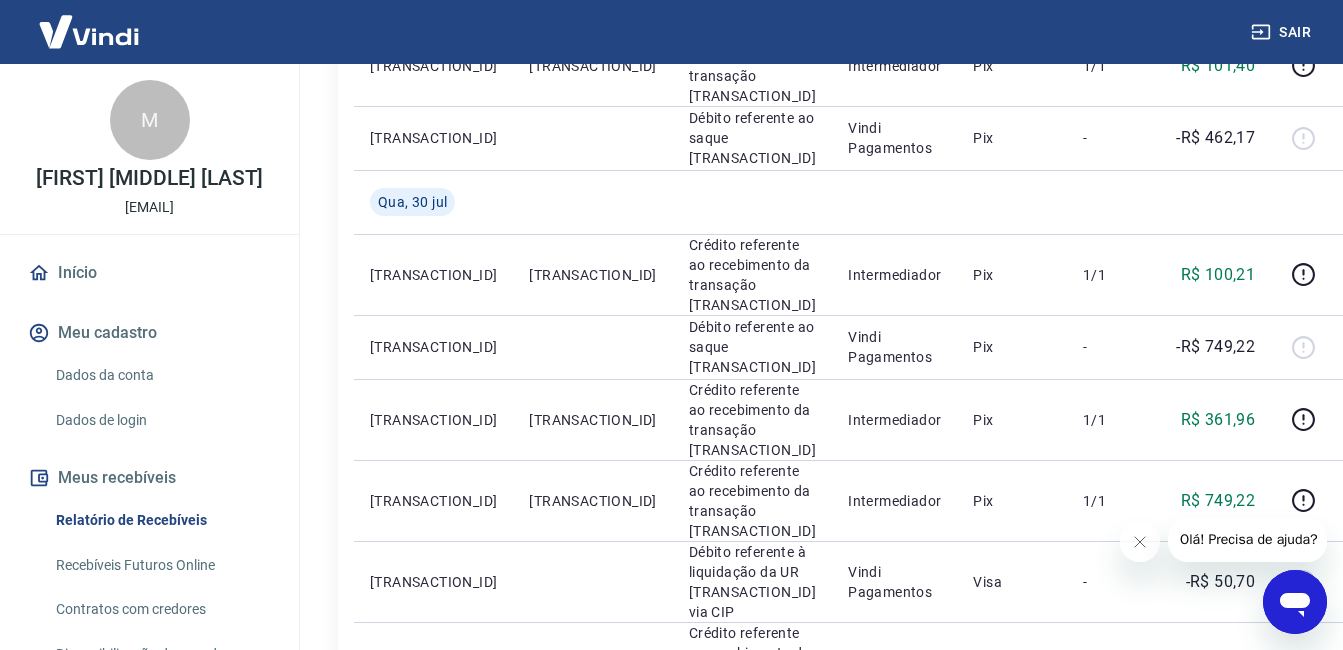 click on "ID Pedido Descrição Origem Pagamento Parcelas Valor Líq. Tarifas Sex, 01 ago [TRANSACTION_ID] Débito referente ao saque [TRANSACTION_ID] Vindi Pagamentos Pix - -R$ 229,58 [TRANSACTION_ID] Débito referente à liquidação da UR [TRANSACTION_ID] via CIP Vindi Pagamentos Mastercard - -R$ 114,91 [TRANSACTION_ID] [TRANSACTION_ID] Crédito referente ao recebimento da transação [TRANSACTION_ID] Intermediador Mastercard 3/6 R$ 47,46 [TRANSACTION_ID] [TRANSACTION_ID] Crédito referente ao recebimento da transação [TRANSACTION_ID] Intermediador Mastercard 5/6 R$ 67,45 Qui, 31 jul [TRANSACTION_ID] [TRANSACTION_ID] Crédito referente ao recebimento da transação [TRANSACTION_ID] Intermediador Pix 1/1 R$ 128,18 [TRANSACTION_ID] [TRANSACTION_ID] Crédito referente ao recebimento da transação [TRANSACTION_ID] Intermediador Pix 1/1 R$ 101,40 [TRANSACTION_ID] Débito referente ao saque [TRANSACTION_ID] Vindi Pagamentos Pix - Pix" at bounding box center (816, 413) 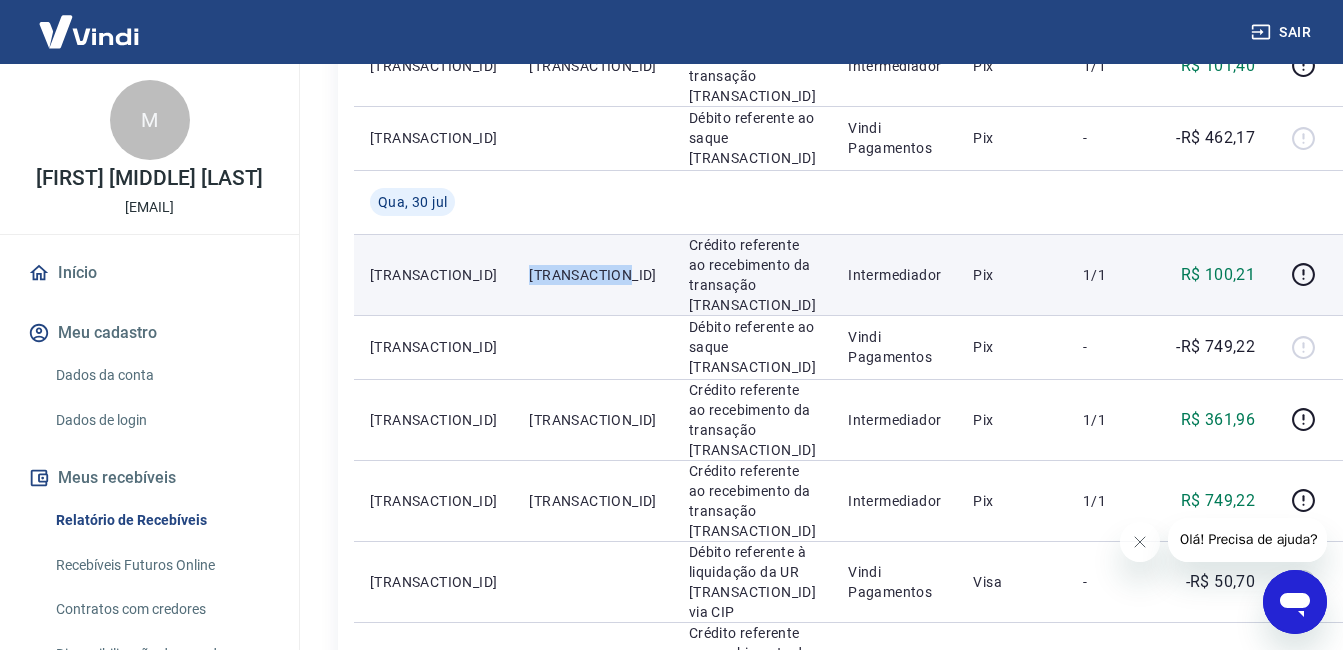 drag, startPoint x: 490, startPoint y: 248, endPoint x: 566, endPoint y: 284, distance: 84.095184 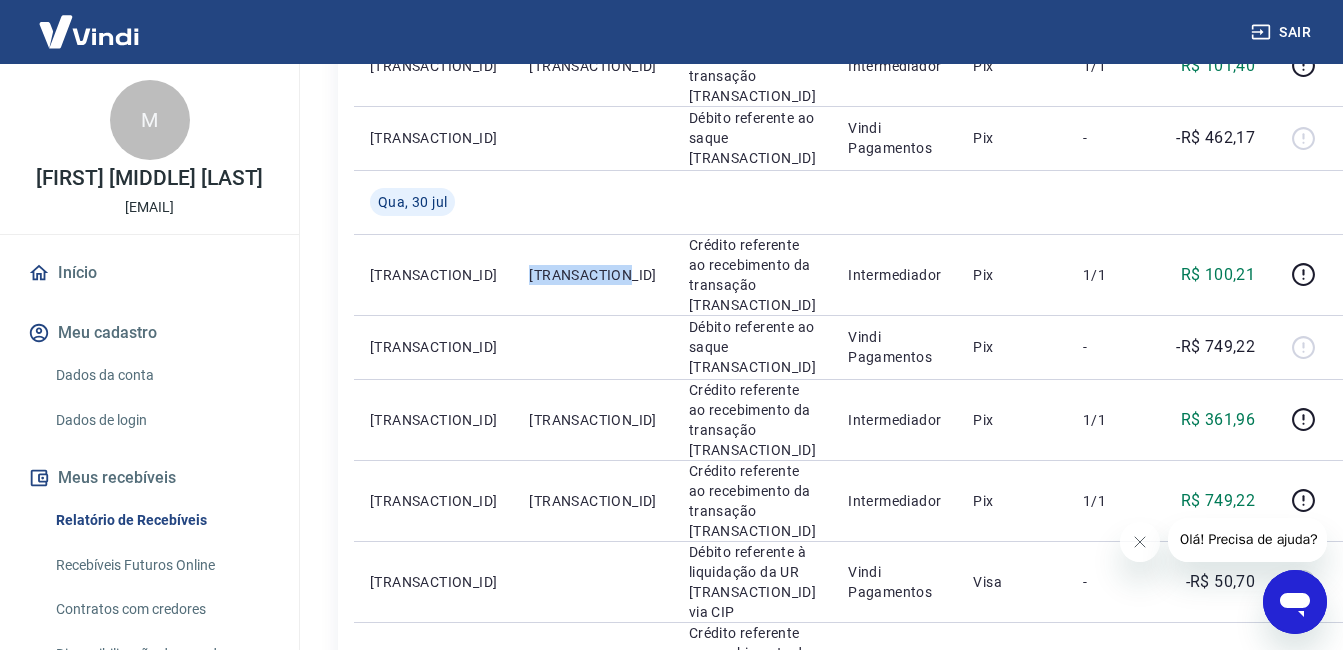 copy on "[TRANSACTION_ID]" 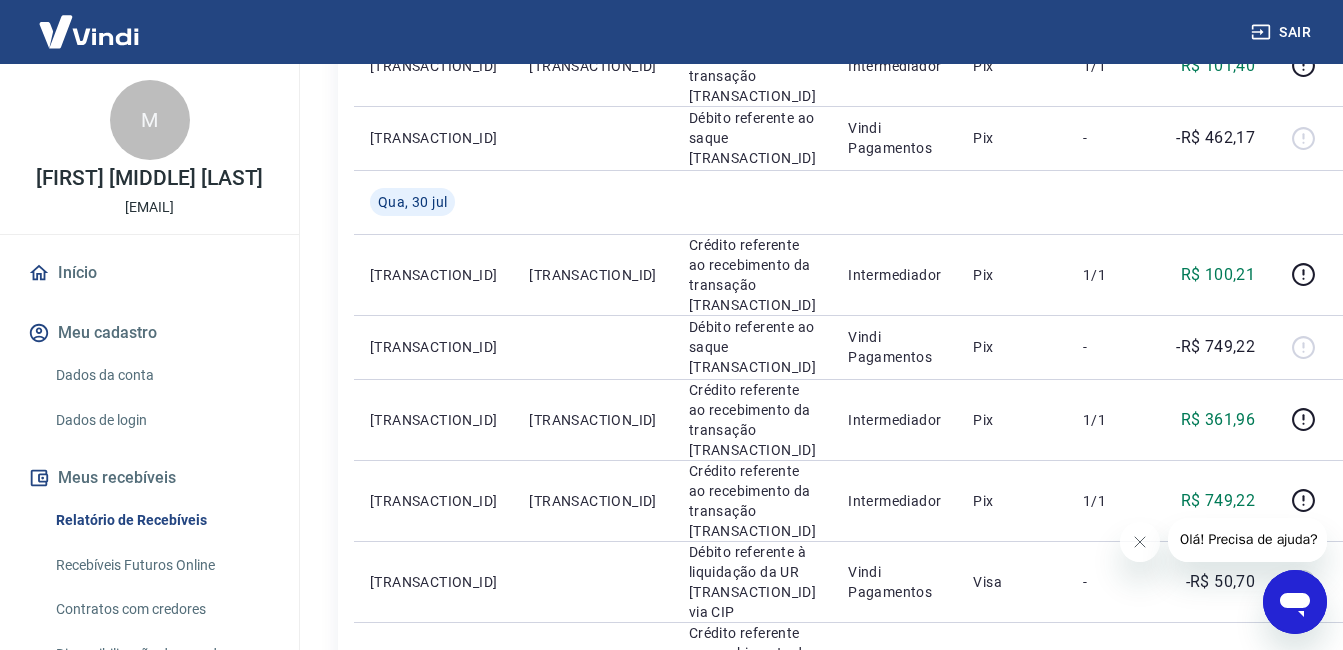 click on "Início / Meus Recebíveis / Relatório de Recebíveis Relatório de Recebíveis Saiba como funciona a programação dos recebimentos Saiba como funciona a programação dos recebimentos Filtros Exportar ID Pedido Descrição Origem Pagamento Parcelas Valor Líq. Tarifas Sex, 01 ago [TRANSACTION_ID] Débito referente ao saque [TRANSACTION_ID] Vindi Pagamentos Pix - -R$ 229,58 [TRANSACTION_ID] Débito referente à liquidação da UR [TRANSACTION_ID] via CIP Vindi Pagamentos Mastercard - -R$ 114,91 [TRANSACTION_ID] [TRANSACTION_ID] Crédito referente ao recebimento da transação [TRANSACTION_ID] Intermediador Mastercard 3/6 R$ 47,46 [TRANSACTION_ID] [TRANSACTION_ID] Crédito referente ao recebimento da transação [TRANSACTION_ID] Intermediador Mastercard 5/6 R$ 67,45 Qui, 31 jul [TRANSACTION_ID] [TRANSACTION_ID] Crédito referente ao recebimento da transação [TRANSACTION_ID] Intermediador Pix 1/1 R$ 128,18 [TRANSACTION_ID] [TRANSACTION_ID] Crédito referente ao recebimento da transação [TRANSACTION_ID] Intermediador Pix 1/1 R$ 101,40 [TRANSACTION_ID] Débito referente ao saque [TRANSACTION_ID] Vindi Pagamentos Pix - Pix" at bounding box center [816, 394] 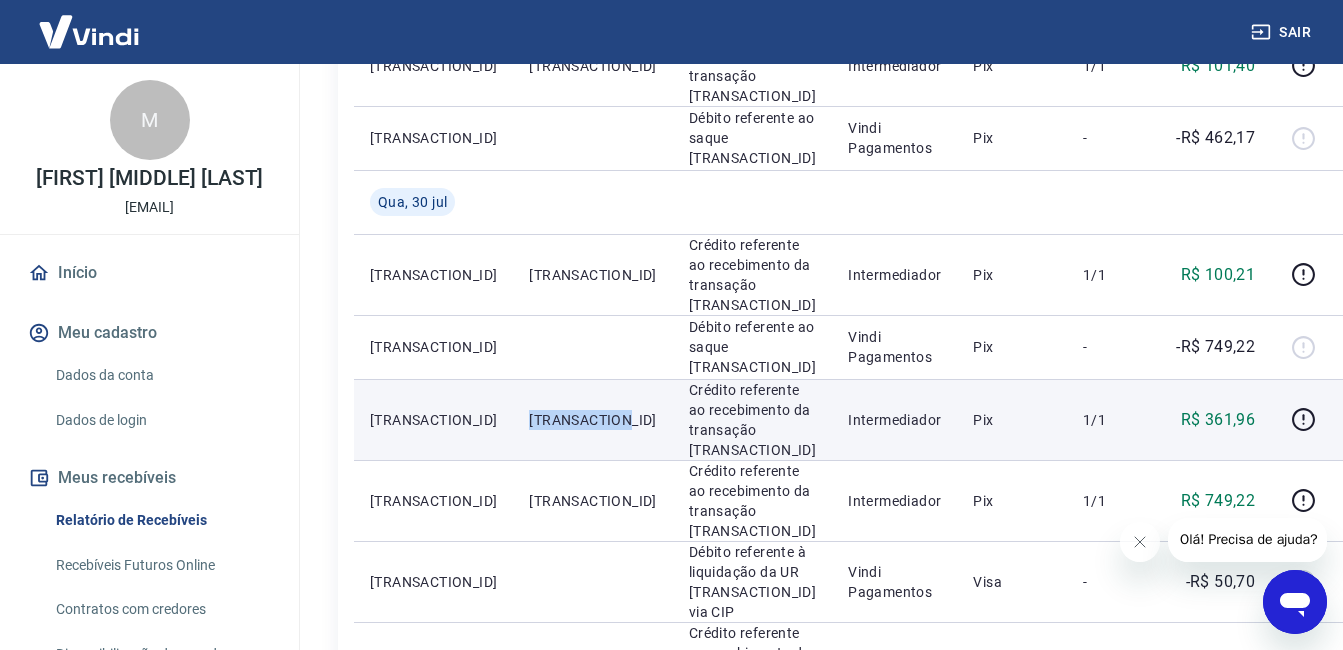 drag, startPoint x: 504, startPoint y: 389, endPoint x: 569, endPoint y: 409, distance: 68.007355 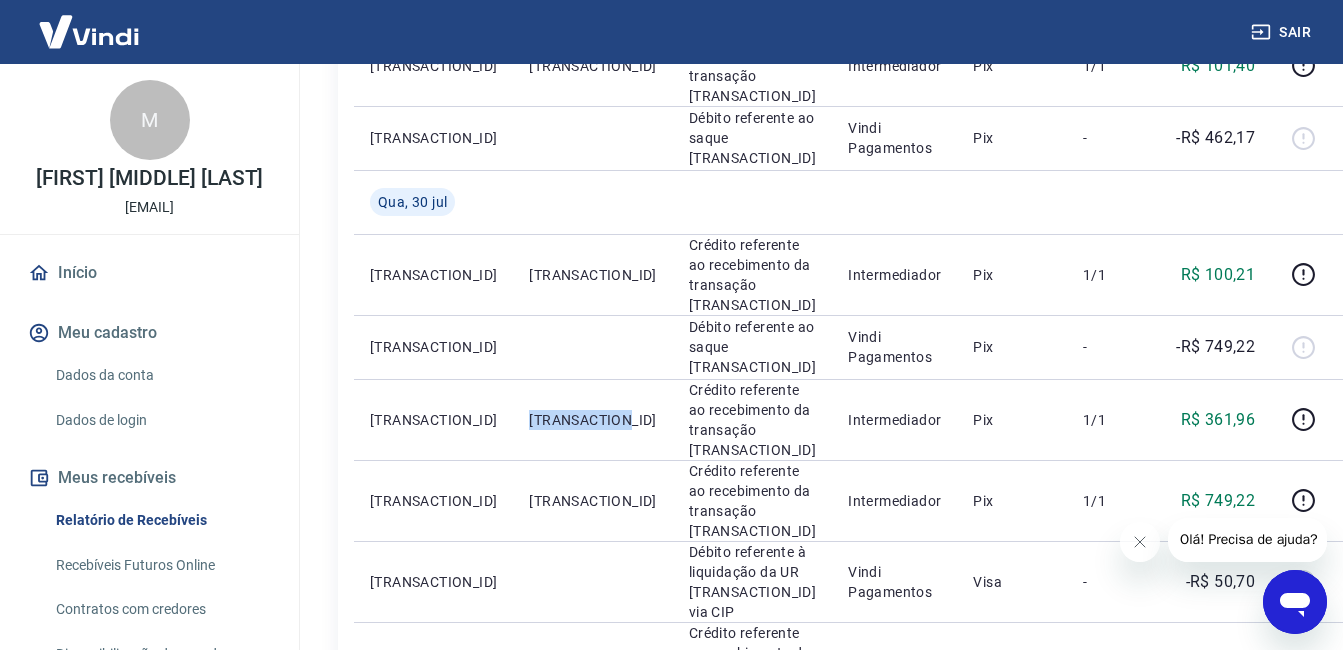 copy on "[TRANSACTION_ID]" 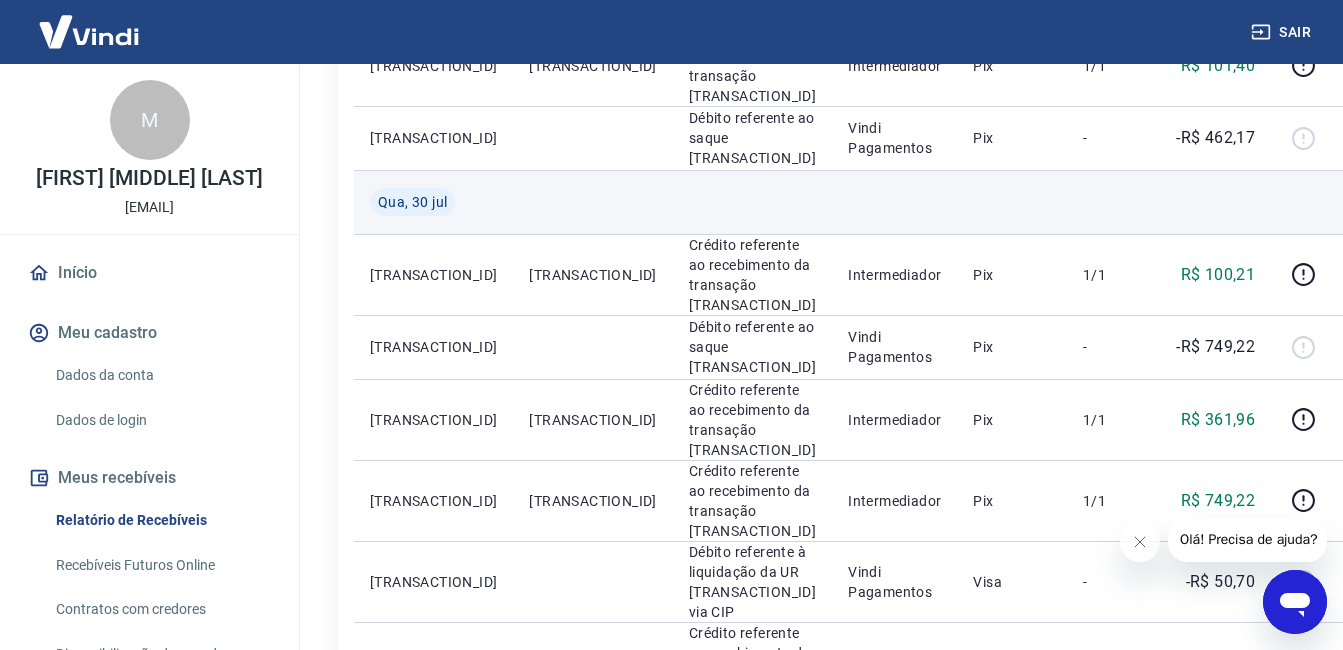 click at bounding box center (1311, 202) 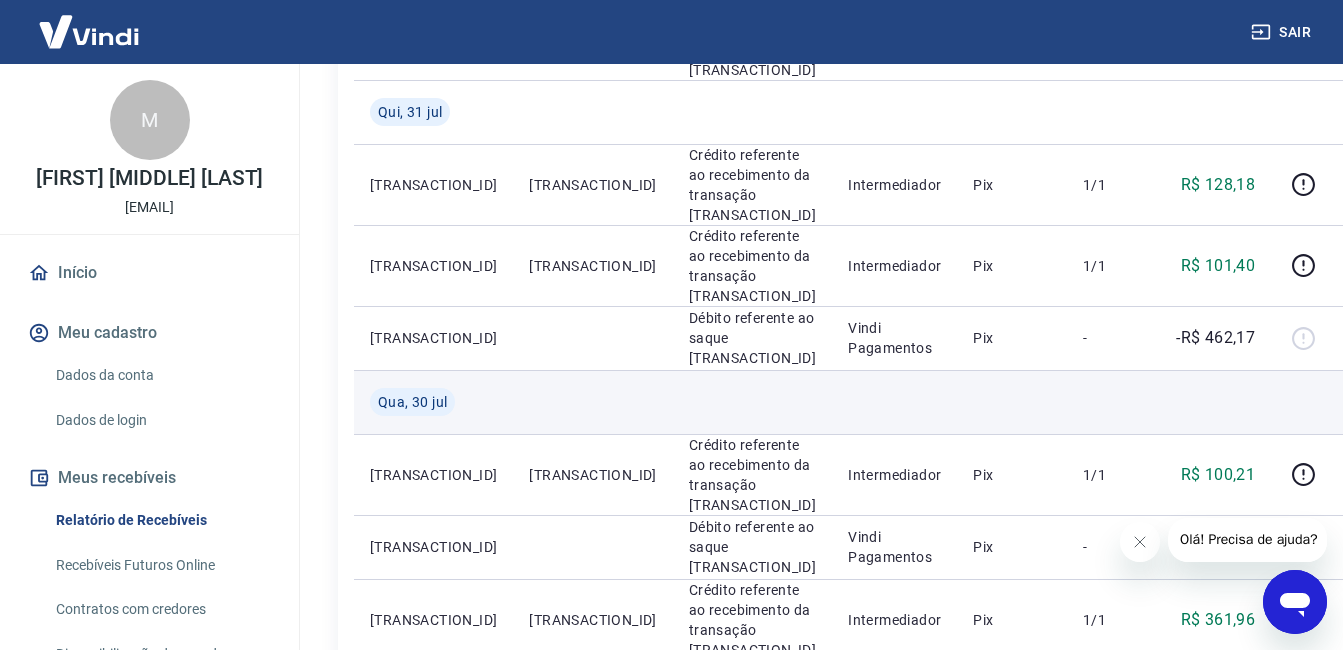 scroll, scrollTop: 600, scrollLeft: 0, axis: vertical 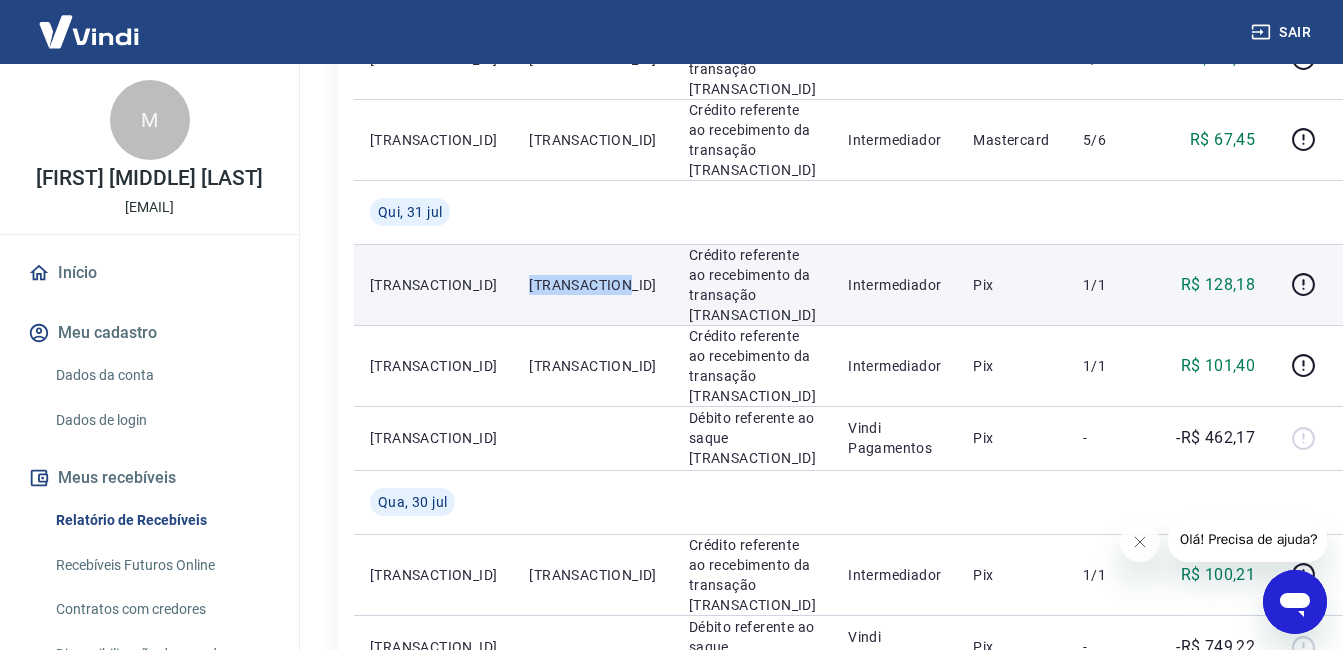 drag, startPoint x: 493, startPoint y: 255, endPoint x: 542, endPoint y: 293, distance: 62.008064 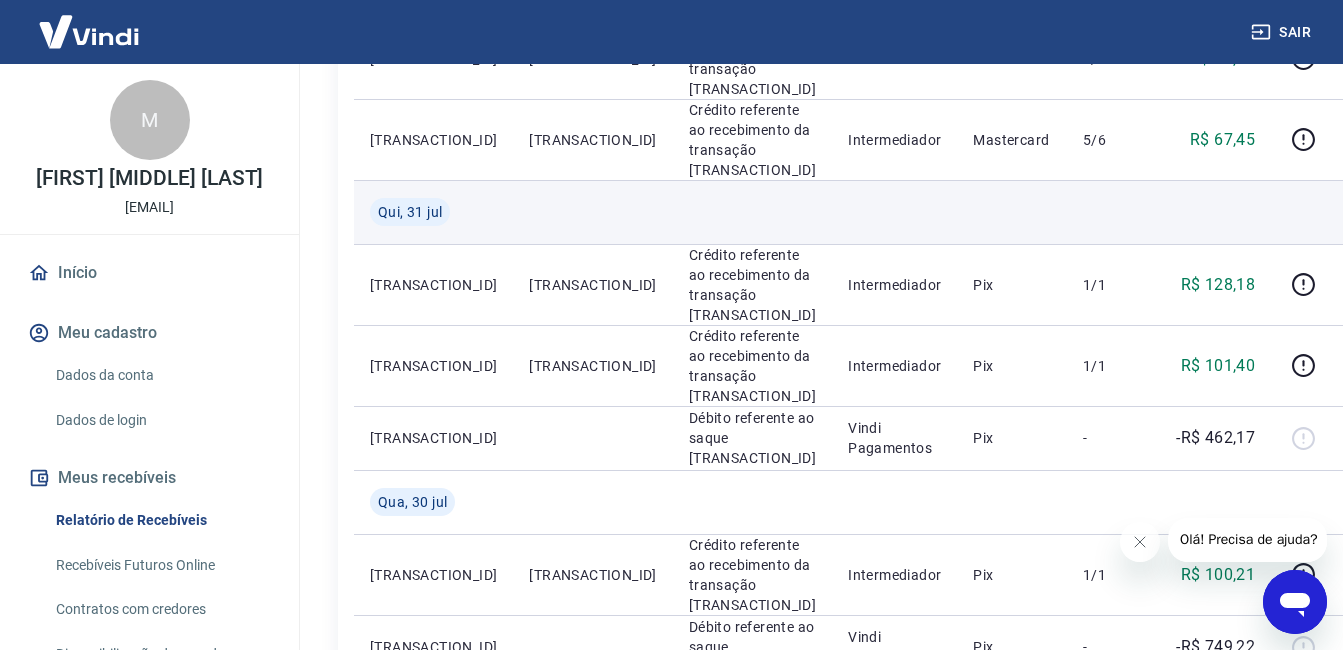 drag, startPoint x: 1234, startPoint y: 223, endPoint x: 1206, endPoint y: 232, distance: 29.410883 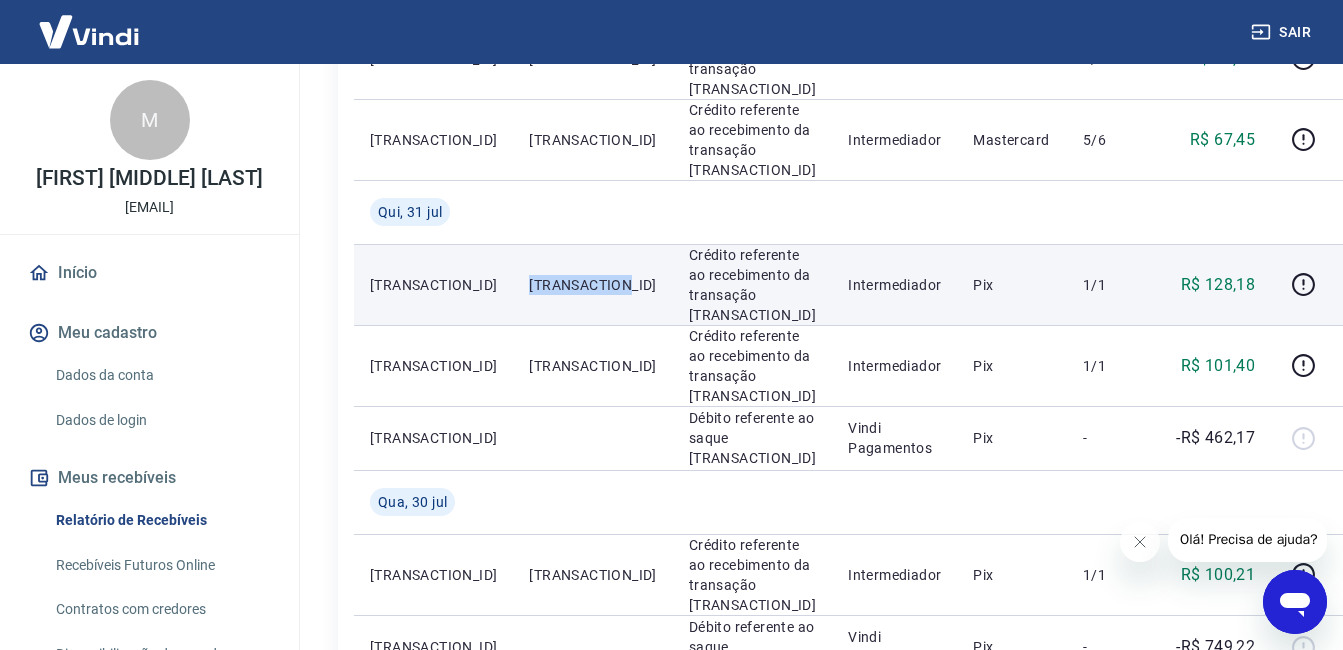 drag, startPoint x: 493, startPoint y: 254, endPoint x: 541, endPoint y: 291, distance: 60.60528 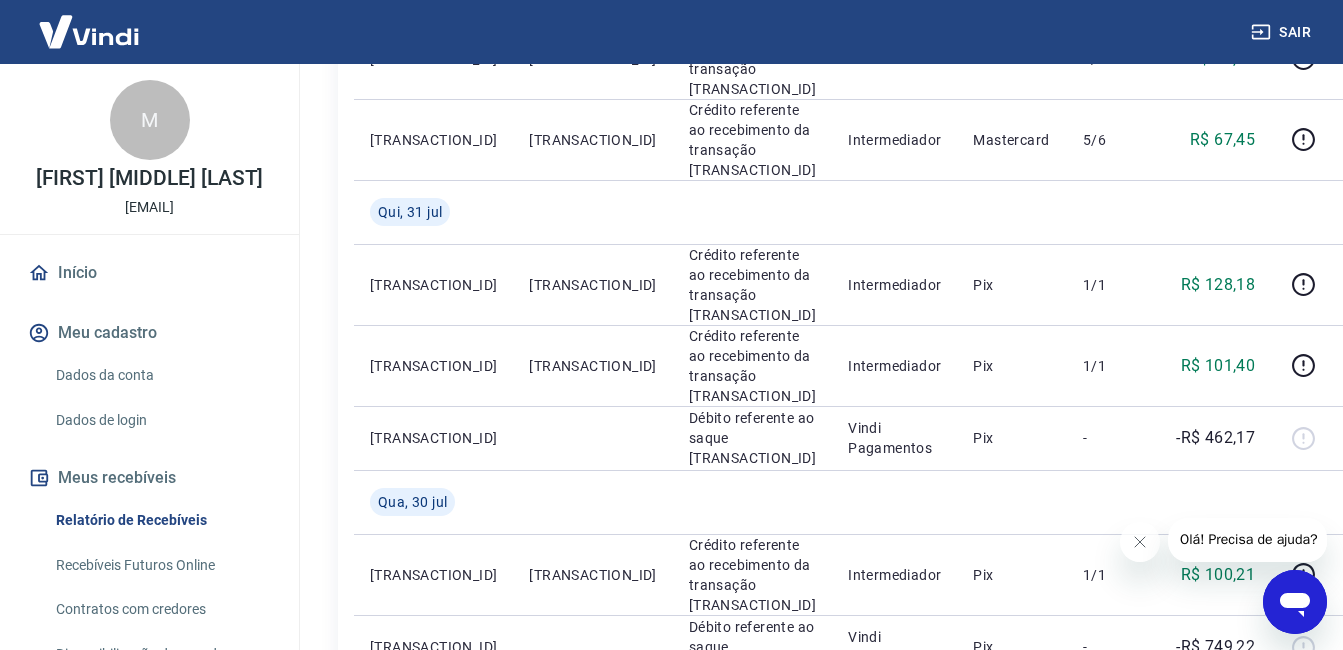 click on "Início / Meus Recebíveis / Relatório de Recebíveis Relatório de Recebíveis Saiba como funciona a programação dos recebimentos Saiba como funciona a programação dos recebimentos Filtros Exportar ID Pedido Descrição Origem Pagamento Parcelas Valor Líq. Tarifas Sex, 01 ago [TRANSACTION_ID] Débito referente ao saque [TRANSACTION_ID] Vindi Pagamentos Pix - -R$ 229,58 [TRANSACTION_ID] Débito referente à liquidação da UR [TRANSACTION_ID] via CIP Vindi Pagamentos Mastercard - -R$ 114,91 [TRANSACTION_ID] [TRANSACTION_ID] Crédito referente ao recebimento da transação [TRANSACTION_ID] Intermediador Mastercard 3/6 R$ 47,46 [TRANSACTION_ID] [TRANSACTION_ID] Crédito referente ao recebimento da transação [TRANSACTION_ID] Intermediador Mastercard 5/6 R$ 67,45 Qui, 31 jul [TRANSACTION_ID] [TRANSACTION_ID] Crédito referente ao recebimento da transação [TRANSACTION_ID] Intermediador Pix 1/1 R$ 128,18 [TRANSACTION_ID] [TRANSACTION_ID] Crédito referente ao recebimento da transação [TRANSACTION_ID] Intermediador Pix 1/1 R$ 101,40 [TRANSACTION_ID] Débito referente ao saque [TRANSACTION_ID] Vindi Pagamentos Pix - Pix" at bounding box center [816, 694] 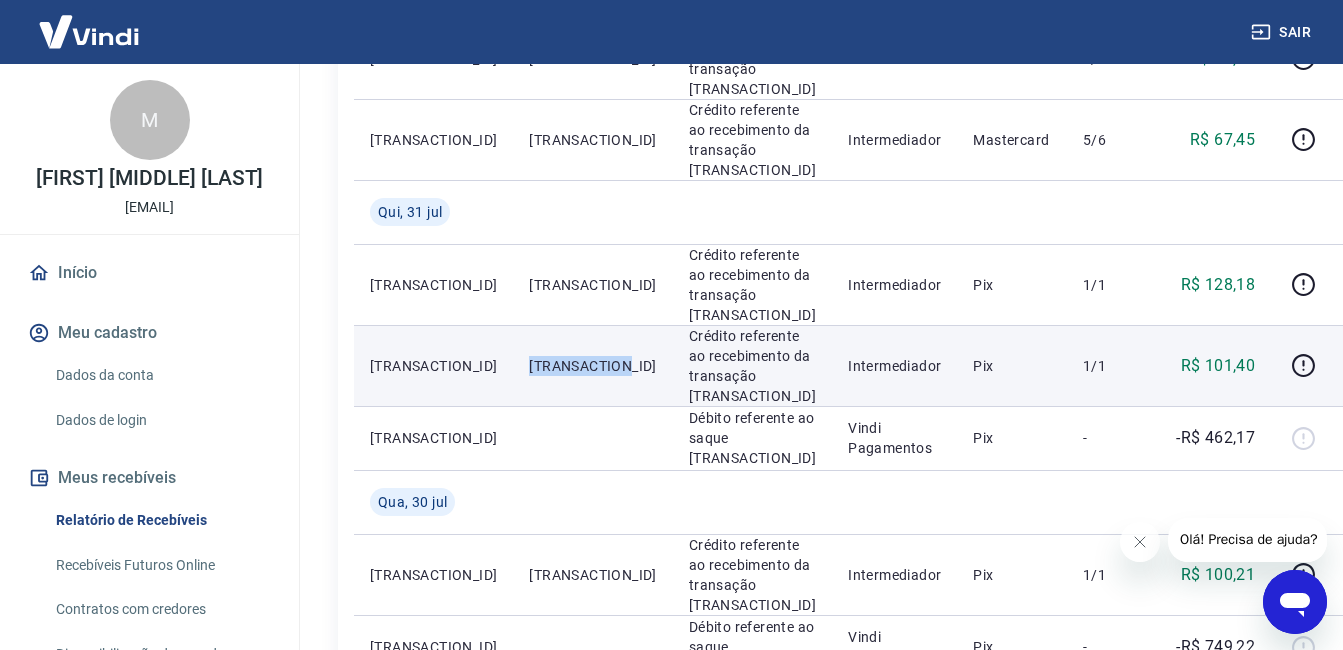 drag, startPoint x: 492, startPoint y: 336, endPoint x: 559, endPoint y: 375, distance: 77.52419 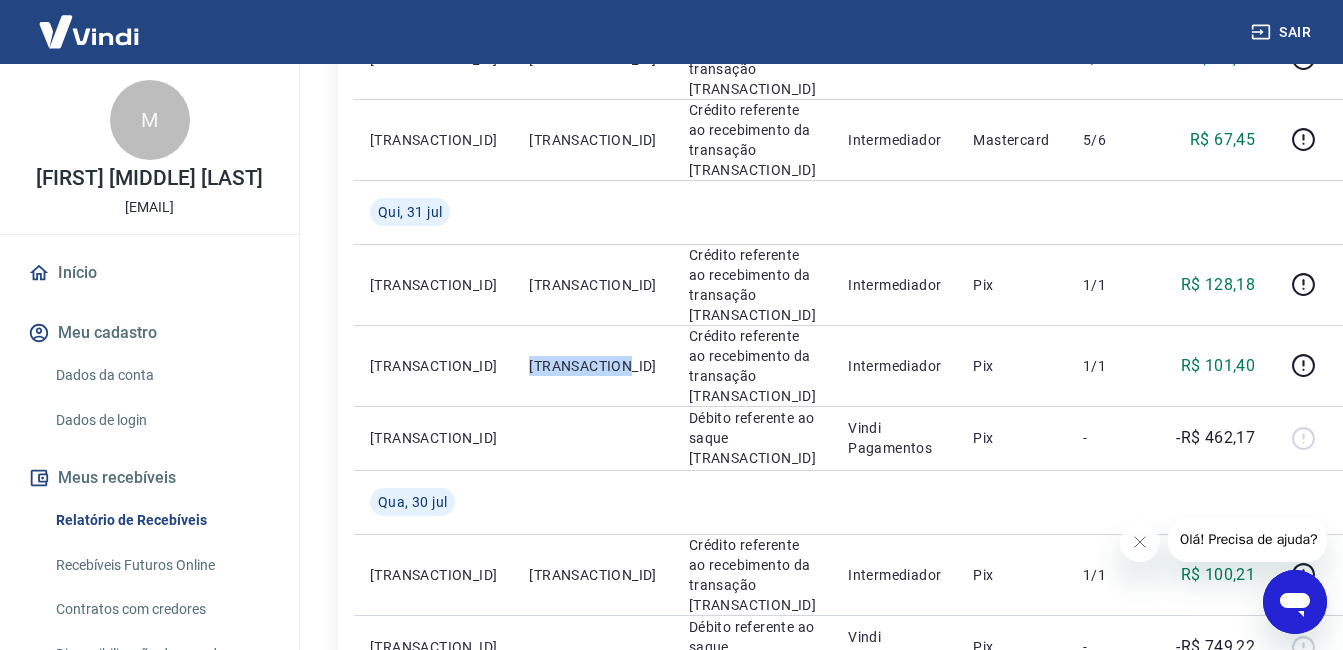 copy on "[TRANSACTION_ID]" 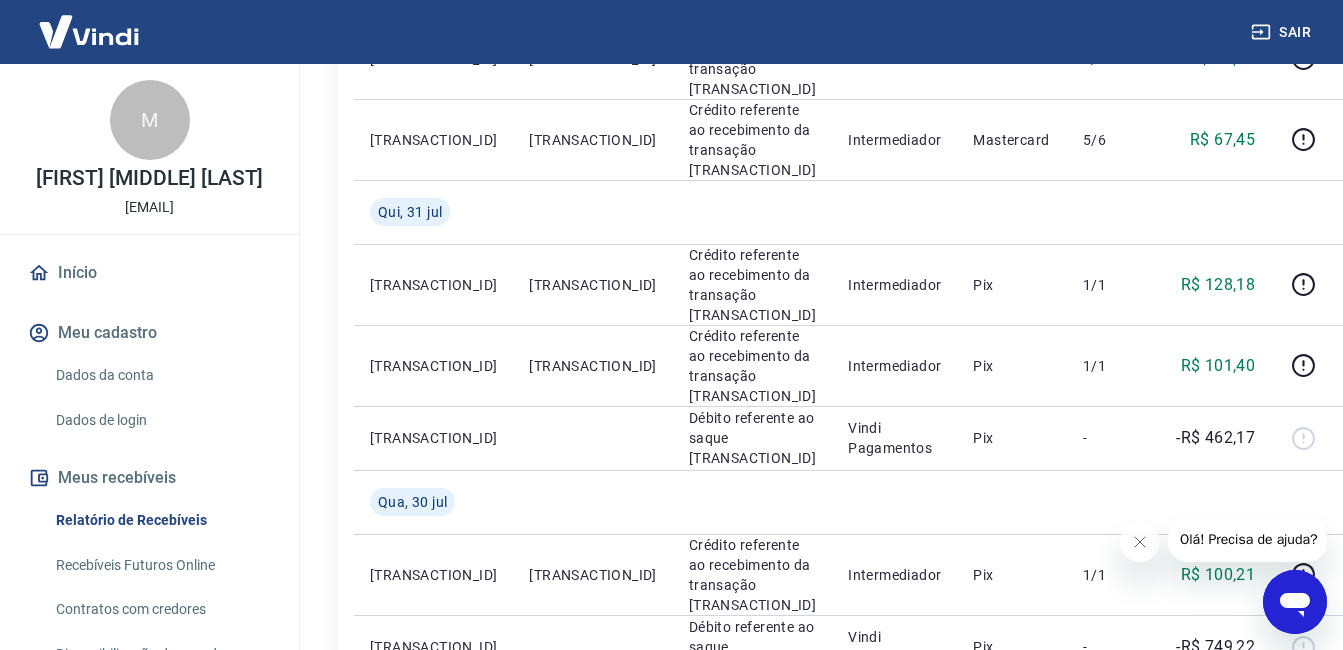 click on "Início / Meus Recebíveis / Relatório de Recebíveis Relatório de Recebíveis Saiba como funciona a programação dos recebimentos Saiba como funciona a programação dos recebimentos Filtros Exportar ID Pedido Descrição Origem Pagamento Parcelas Valor Líq. Tarifas Sex, 01 ago [TRANSACTION_ID] Débito referente ao saque [TRANSACTION_ID] Vindi Pagamentos Pix - -R$ 229,58 [TRANSACTION_ID] Débito referente à liquidação da UR [TRANSACTION_ID] via CIP Vindi Pagamentos Mastercard - -R$ 114,91 [TRANSACTION_ID] [TRANSACTION_ID] Crédito referente ao recebimento da transação [TRANSACTION_ID] Intermediador Mastercard 3/6 R$ 47,46 [TRANSACTION_ID] [TRANSACTION_ID] Crédito referente ao recebimento da transação [TRANSACTION_ID] Intermediador Mastercard 5/6 R$ 67,45 Qui, 31 jul [TRANSACTION_ID] [TRANSACTION_ID] Crédito referente ao recebimento da transação [TRANSACTION_ID] Intermediador Pix 1/1 R$ 128,18 [TRANSACTION_ID] [TRANSACTION_ID] Crédito referente ao recebimento da transação [TRANSACTION_ID] Intermediador Pix 1/1 R$ 101,40 [TRANSACTION_ID] Débito referente ao saque [TRANSACTION_ID] Vindi Pagamentos Pix - Pix" at bounding box center [816, 694] 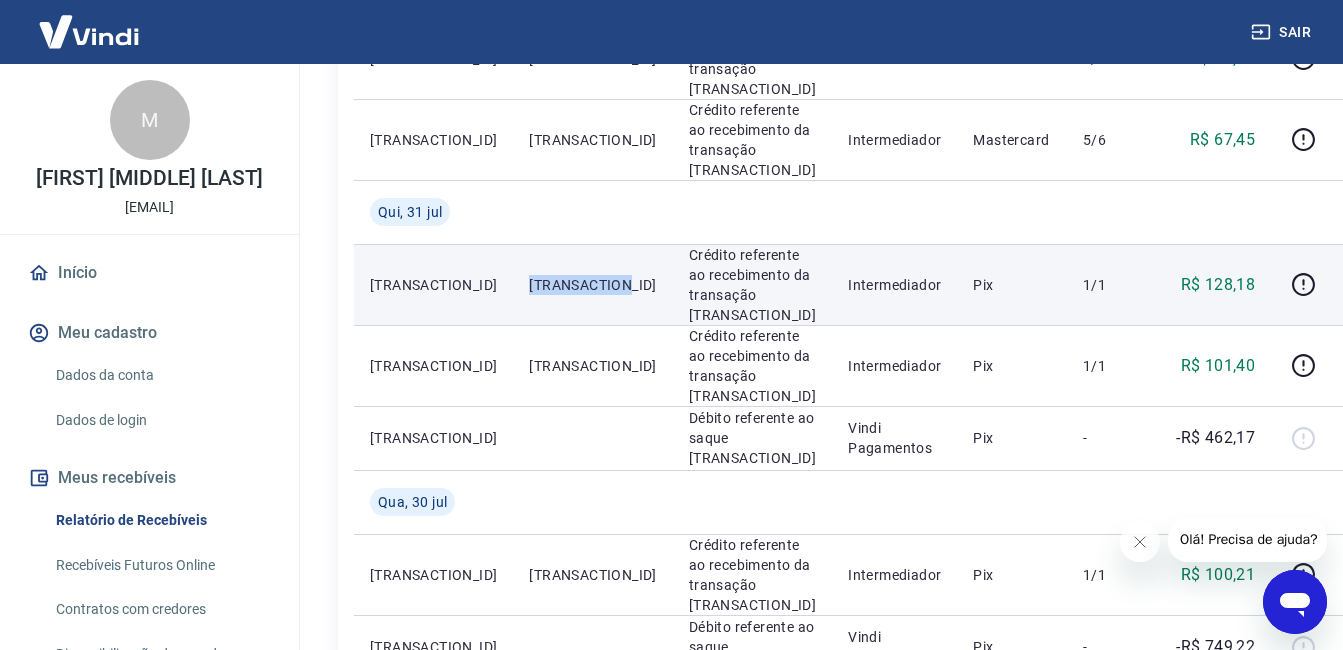 drag, startPoint x: 494, startPoint y: 256, endPoint x: 541, endPoint y: 282, distance: 53.712196 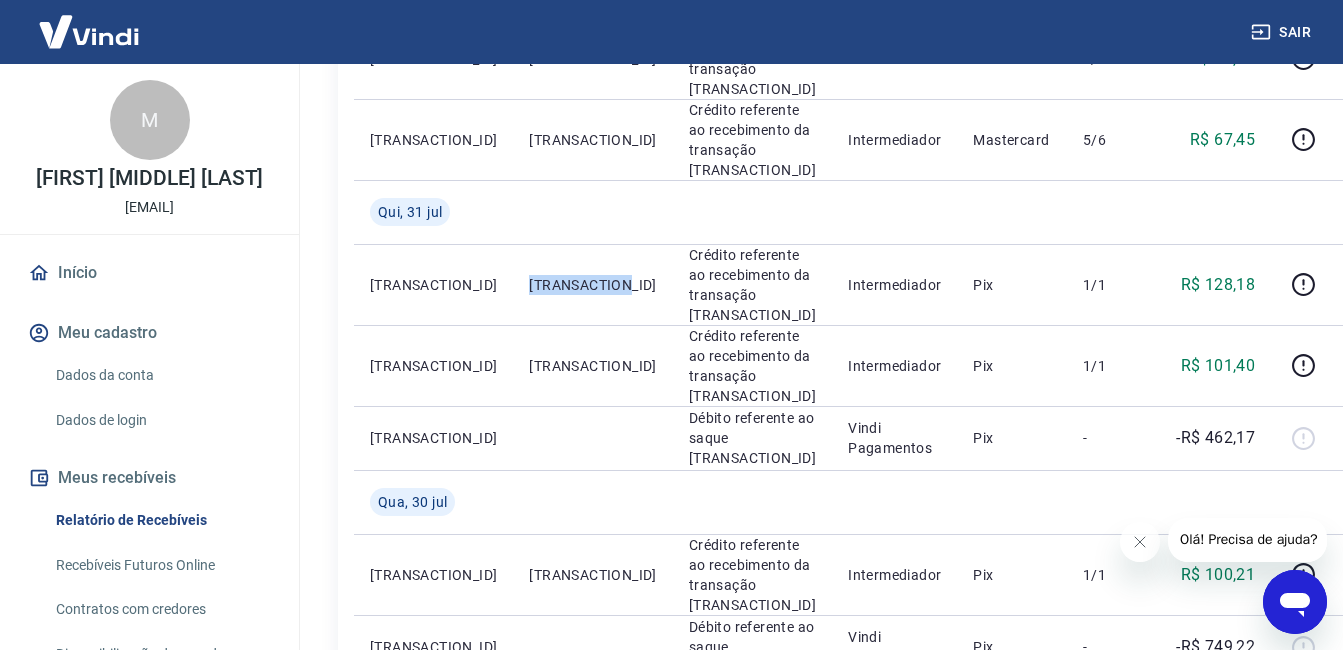 copy on "[TRANSACTION_ID]" 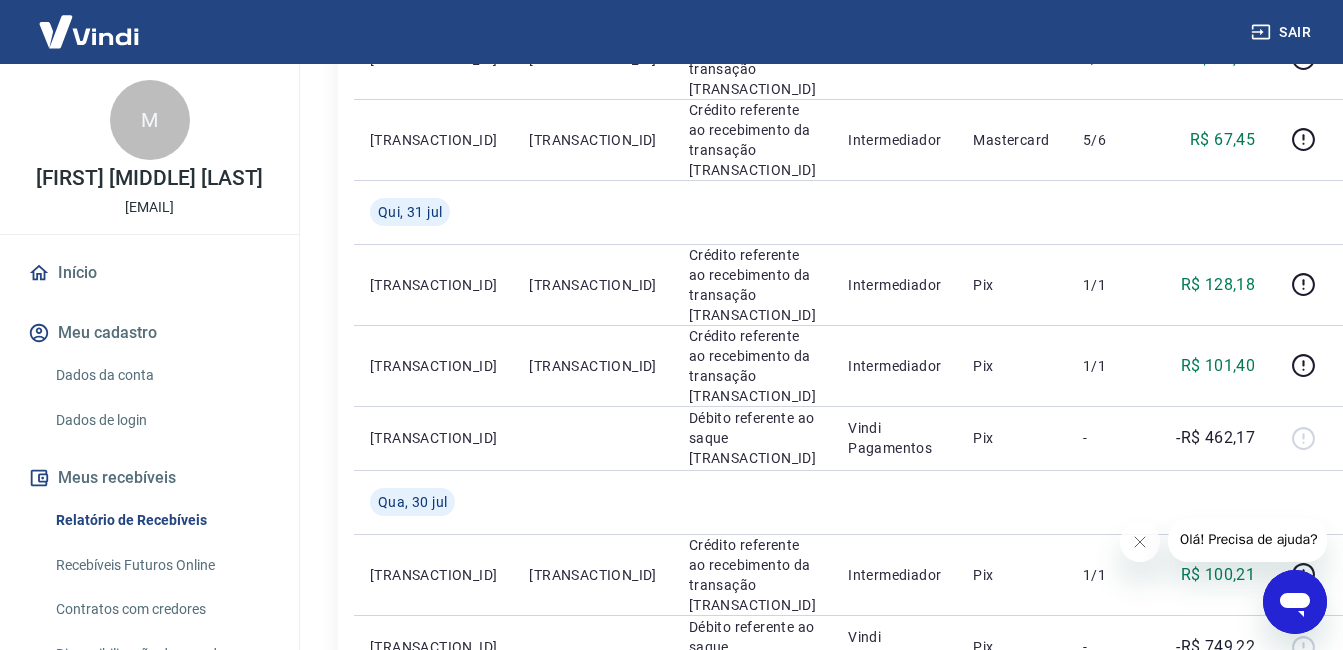 click on "Início / Meus Recebíveis / Relatório de Recebíveis Relatório de Recebíveis Saiba como funciona a programação dos recebimentos Saiba como funciona a programação dos recebimentos Filtros Exportar ID Pedido Descrição Origem Pagamento Parcelas Valor Líq. Tarifas Sex, 01 ago [TRANSACTION_ID] Débito referente ao saque [TRANSACTION_ID] Vindi Pagamentos Pix - -R$ 229,58 [TRANSACTION_ID] Débito referente à liquidação da UR [TRANSACTION_ID] via CIP Vindi Pagamentos Mastercard - -R$ 114,91 [TRANSACTION_ID] [TRANSACTION_ID] Crédito referente ao recebimento da transação [TRANSACTION_ID] Intermediador Mastercard 3/6 R$ 47,46 [TRANSACTION_ID] [TRANSACTION_ID] Crédito referente ao recebimento da transação [TRANSACTION_ID] Intermediador Mastercard 5/6 R$ 67,45 Qui, 31 jul [TRANSACTION_ID] [TRANSACTION_ID] Crédito referente ao recebimento da transação [TRANSACTION_ID] Intermediador Pix 1/1 R$ 128,18 [TRANSACTION_ID] [TRANSACTION_ID] Crédito referente ao recebimento da transação [TRANSACTION_ID] Intermediador Pix 1/1 R$ 101,40 [TRANSACTION_ID] Débito referente ao saque [TRANSACTION_ID] Vindi Pagamentos Pix - Pix" at bounding box center (816, 694) 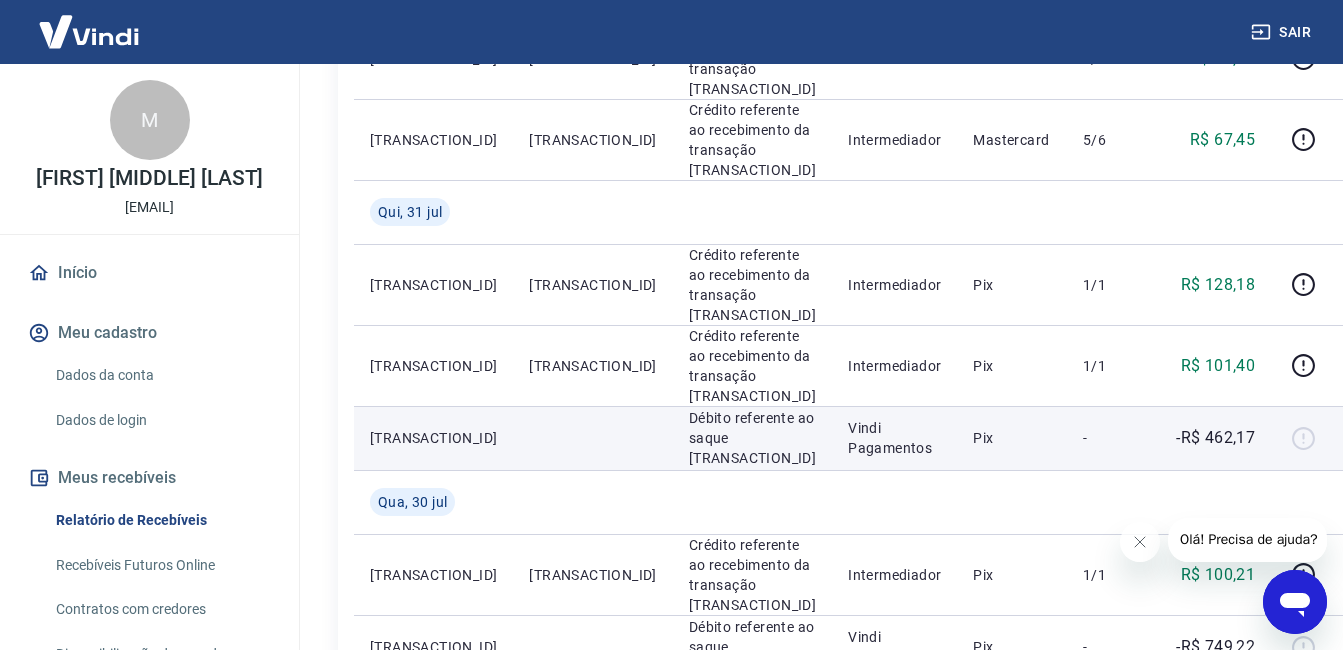 scroll, scrollTop: 300, scrollLeft: 0, axis: vertical 